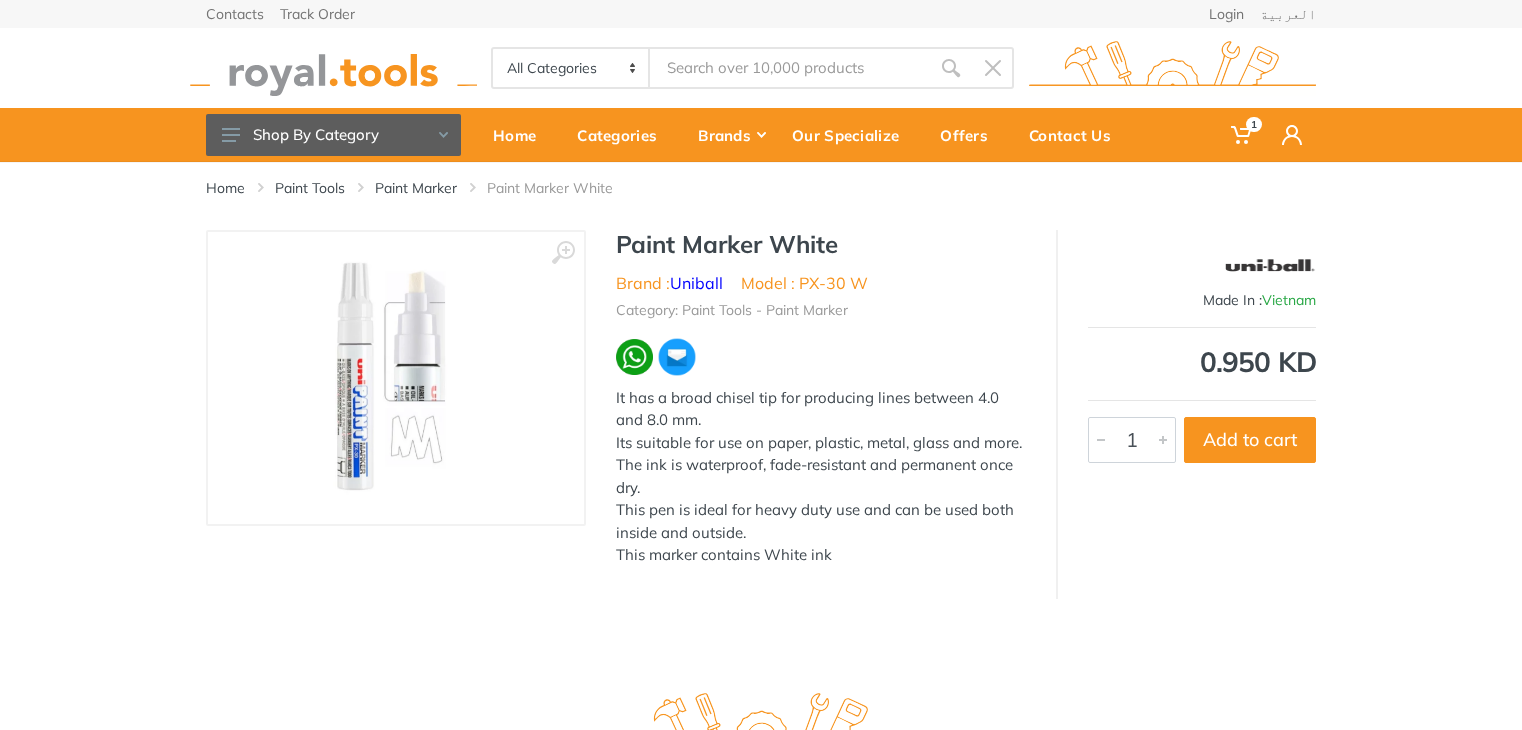 scroll, scrollTop: 0, scrollLeft: 0, axis: both 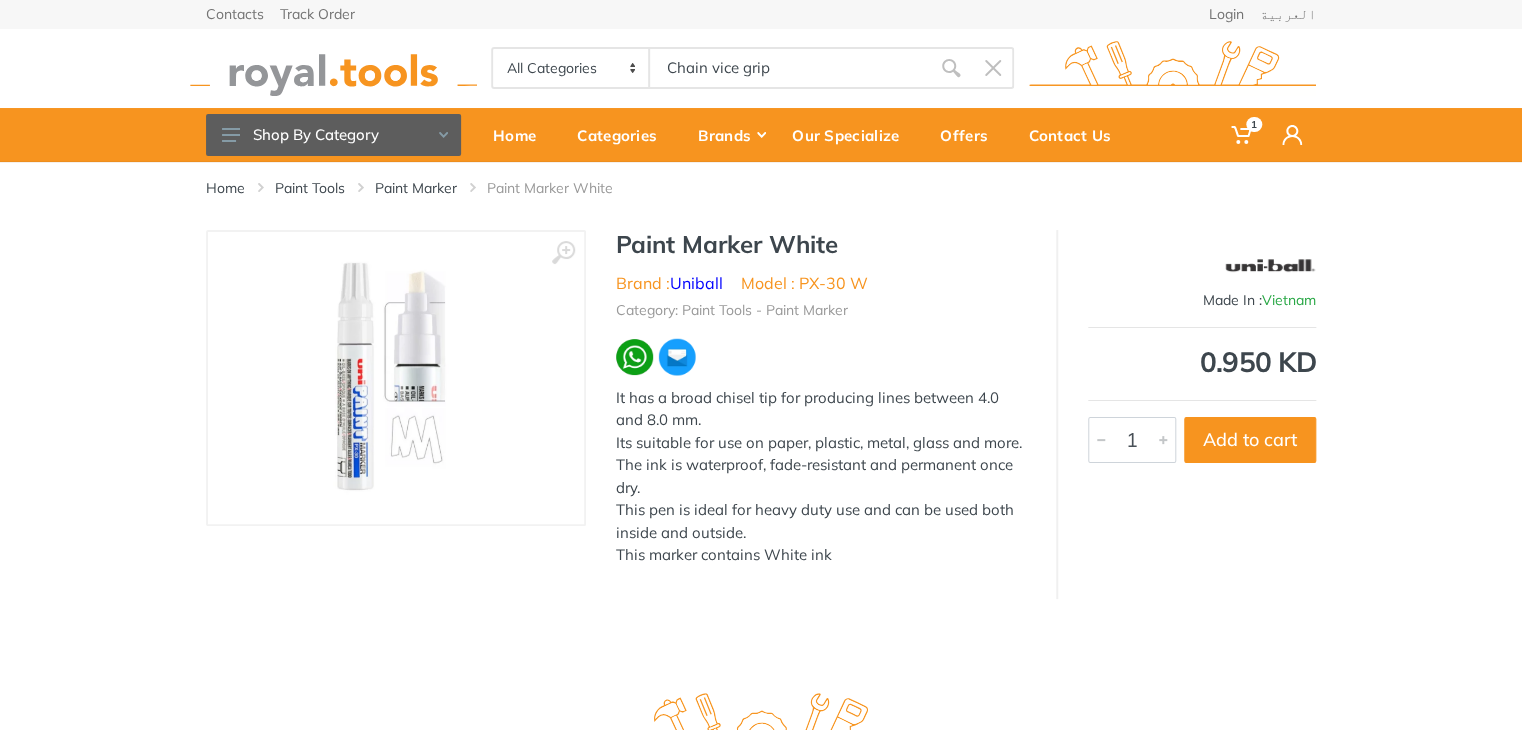 type on "Chain vice grip" 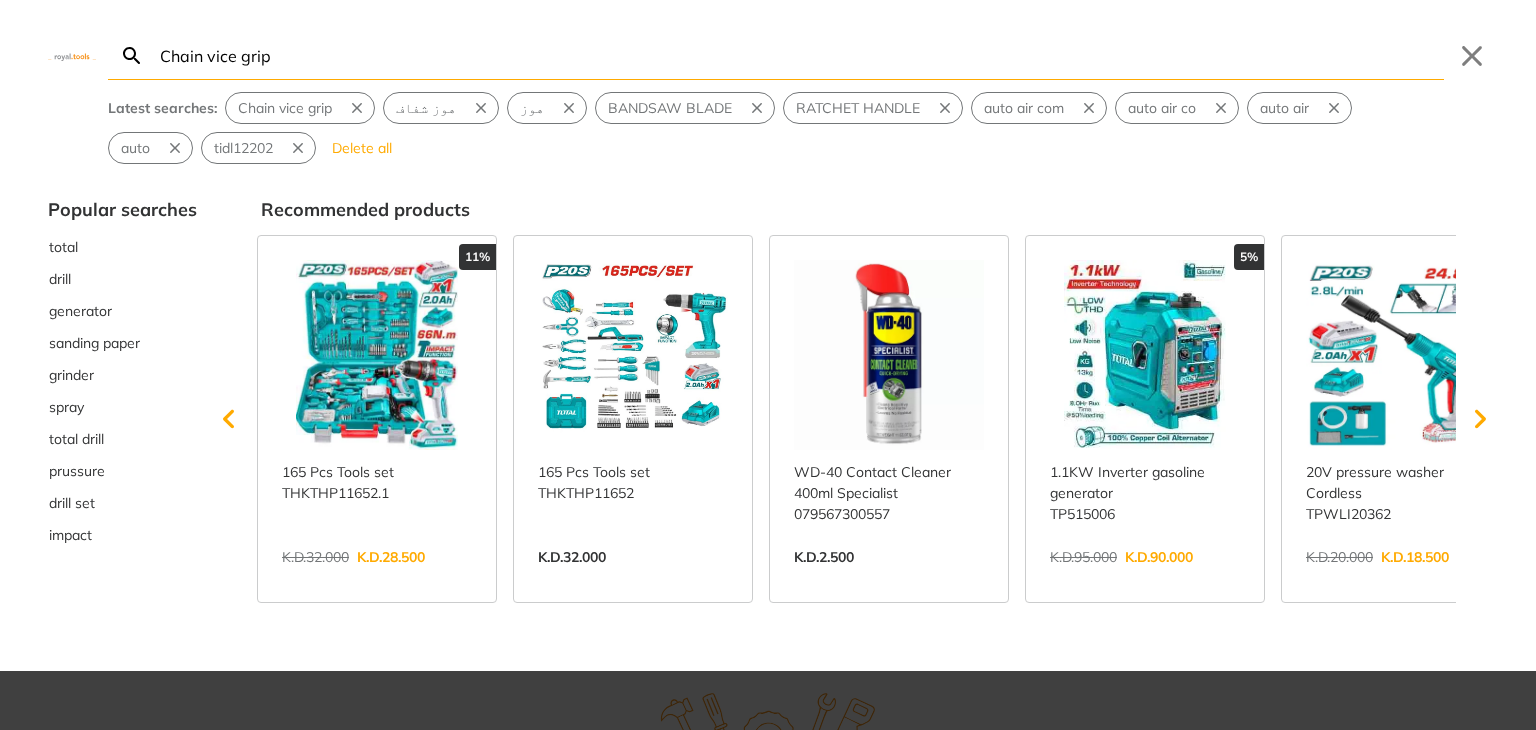 type on "Chain vice grip" 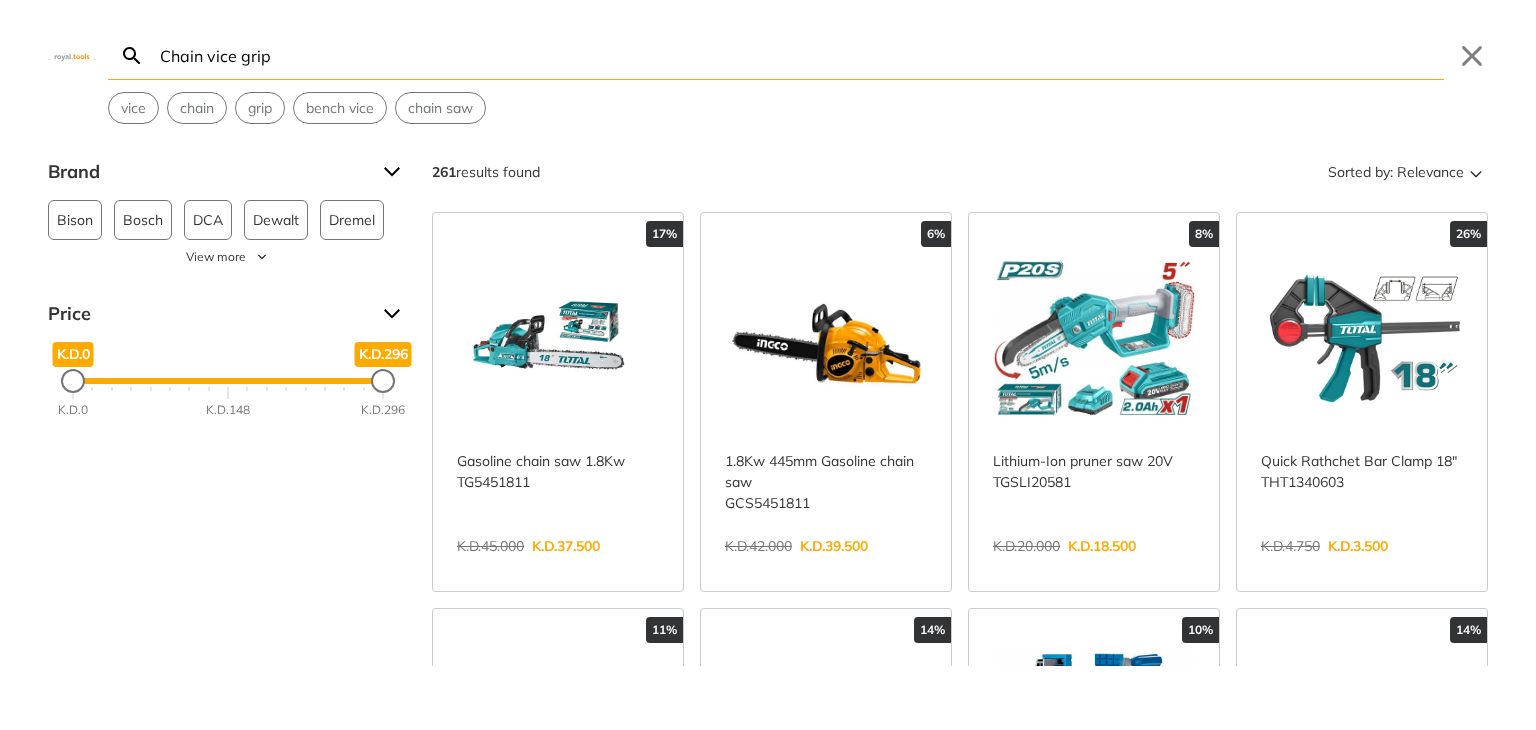 drag, startPoint x: 292, startPoint y: 59, endPoint x: 247, endPoint y: 59, distance: 45 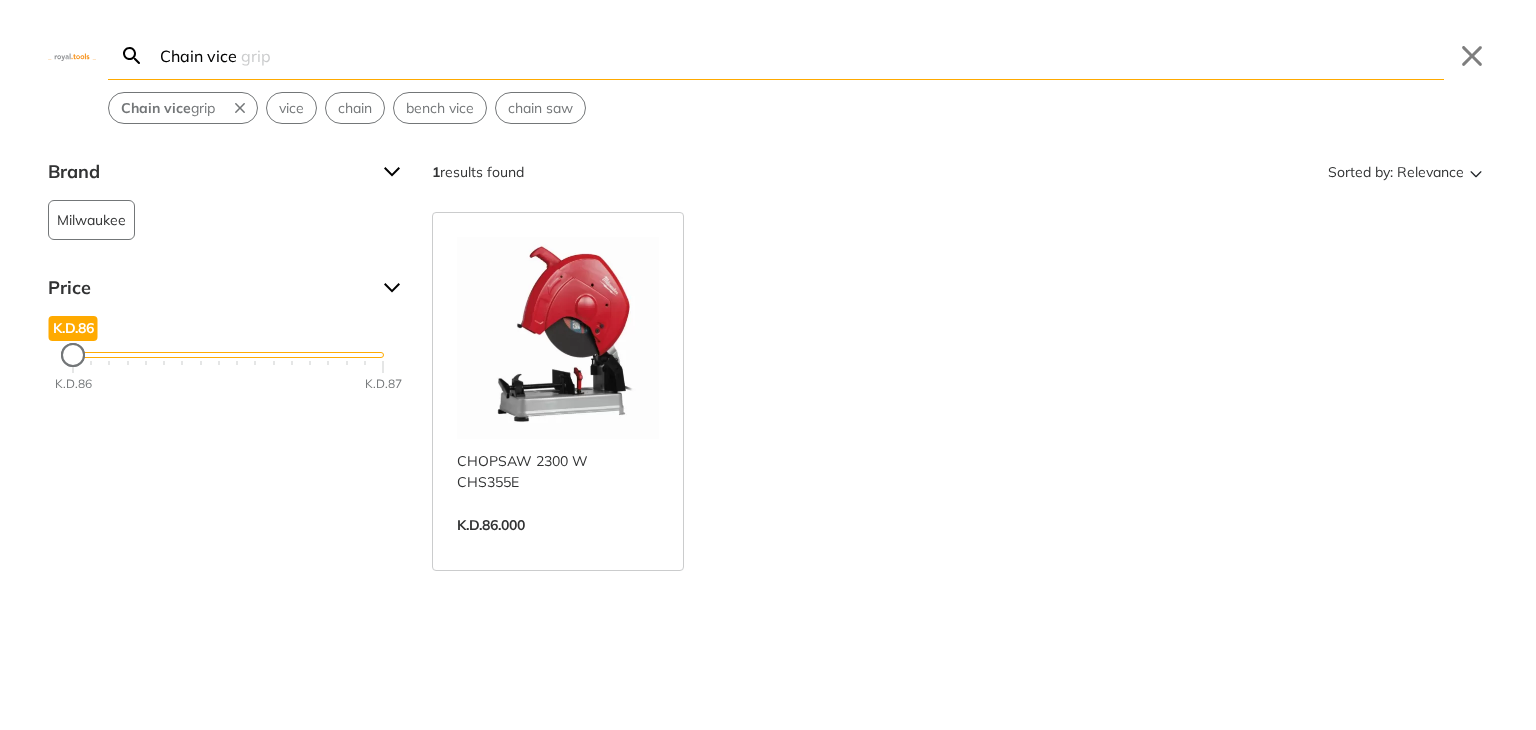 drag, startPoint x: 215, startPoint y: 53, endPoint x: 108, endPoint y: 27, distance: 110.11358 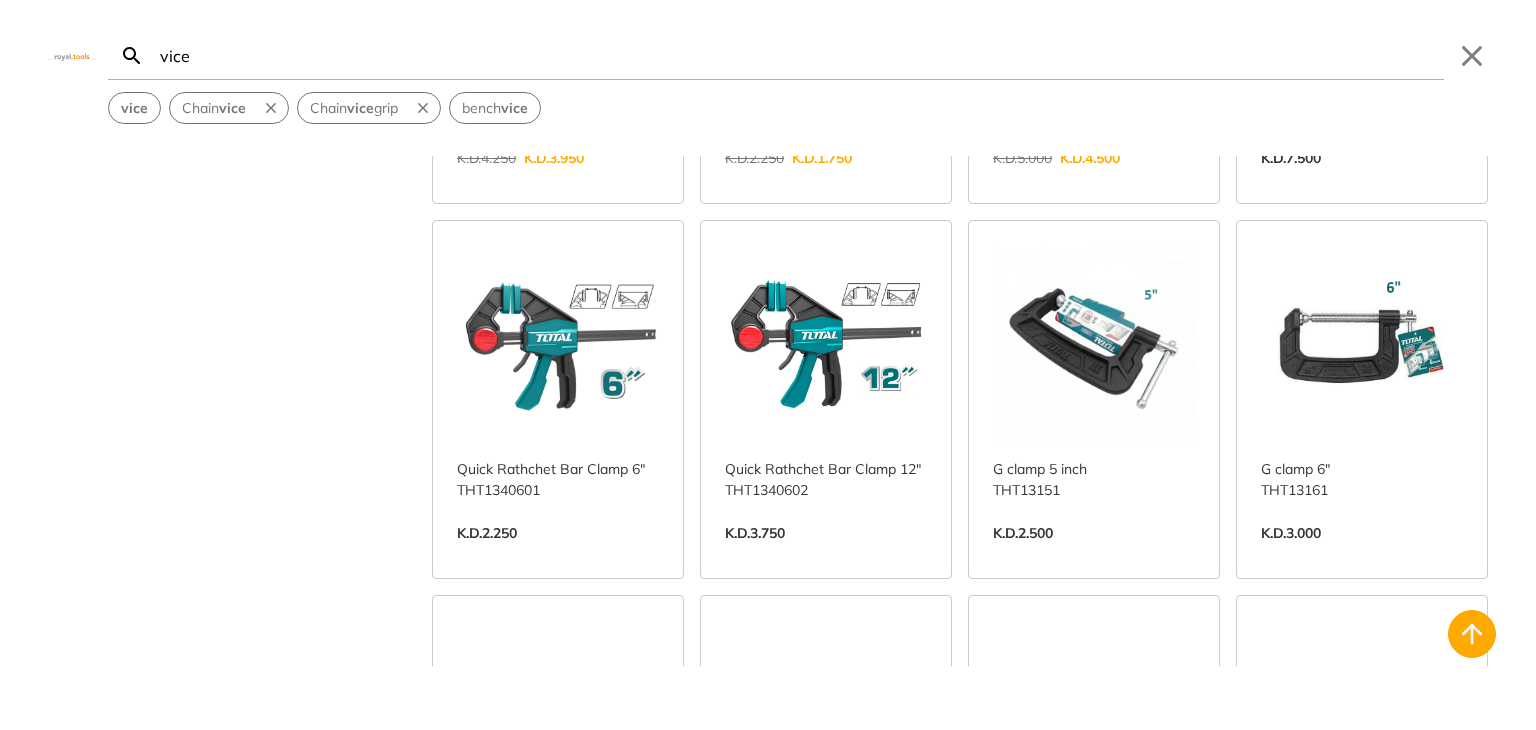 scroll, scrollTop: 0, scrollLeft: 0, axis: both 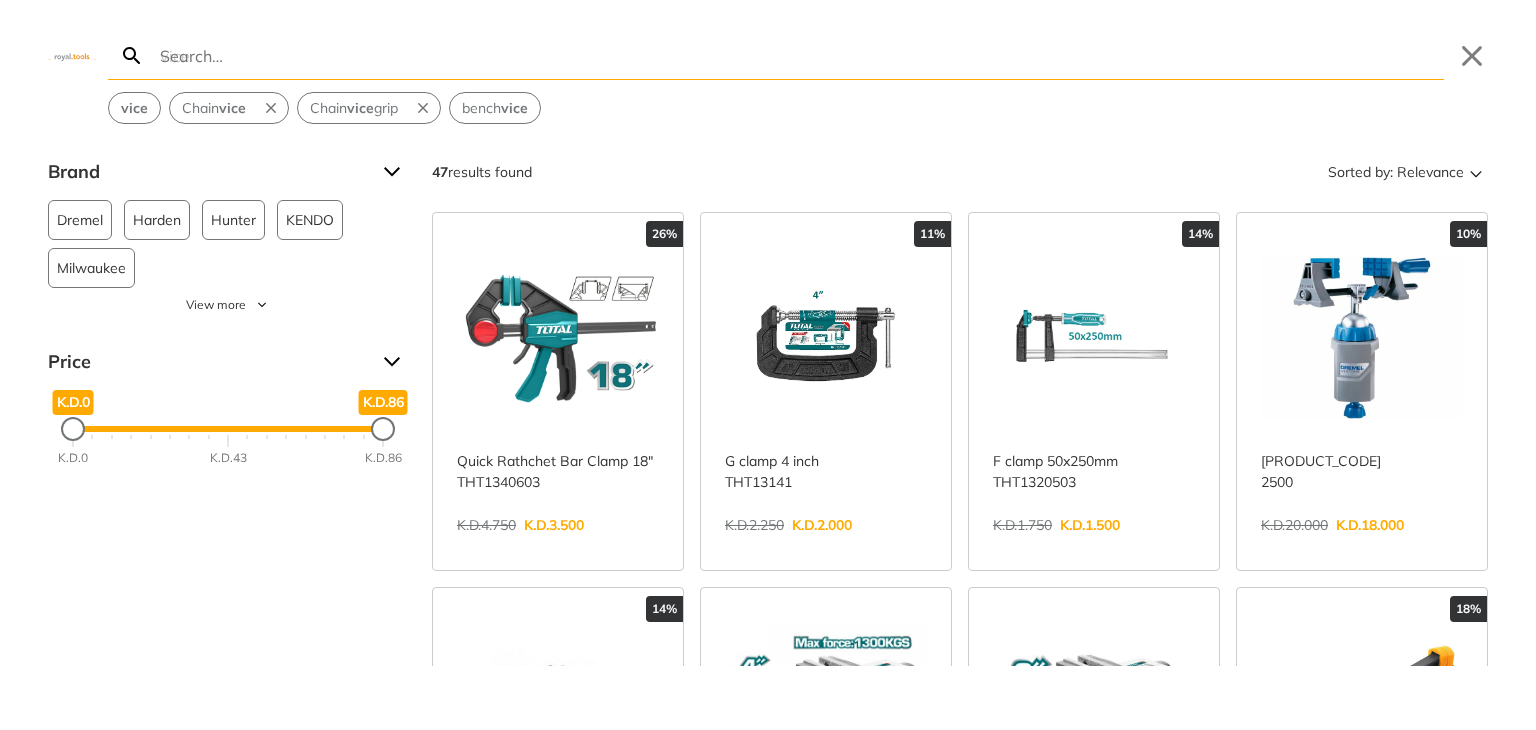 type 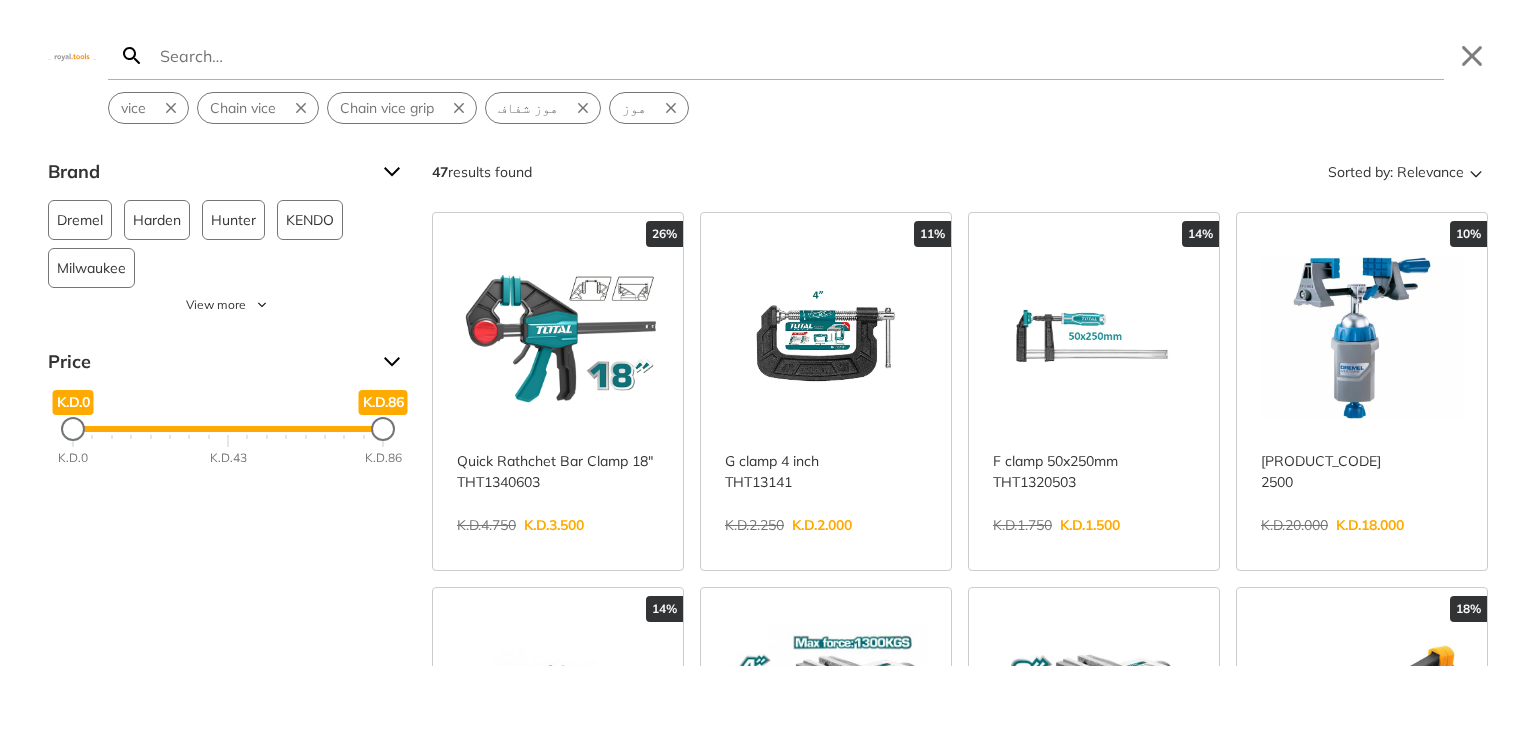 type 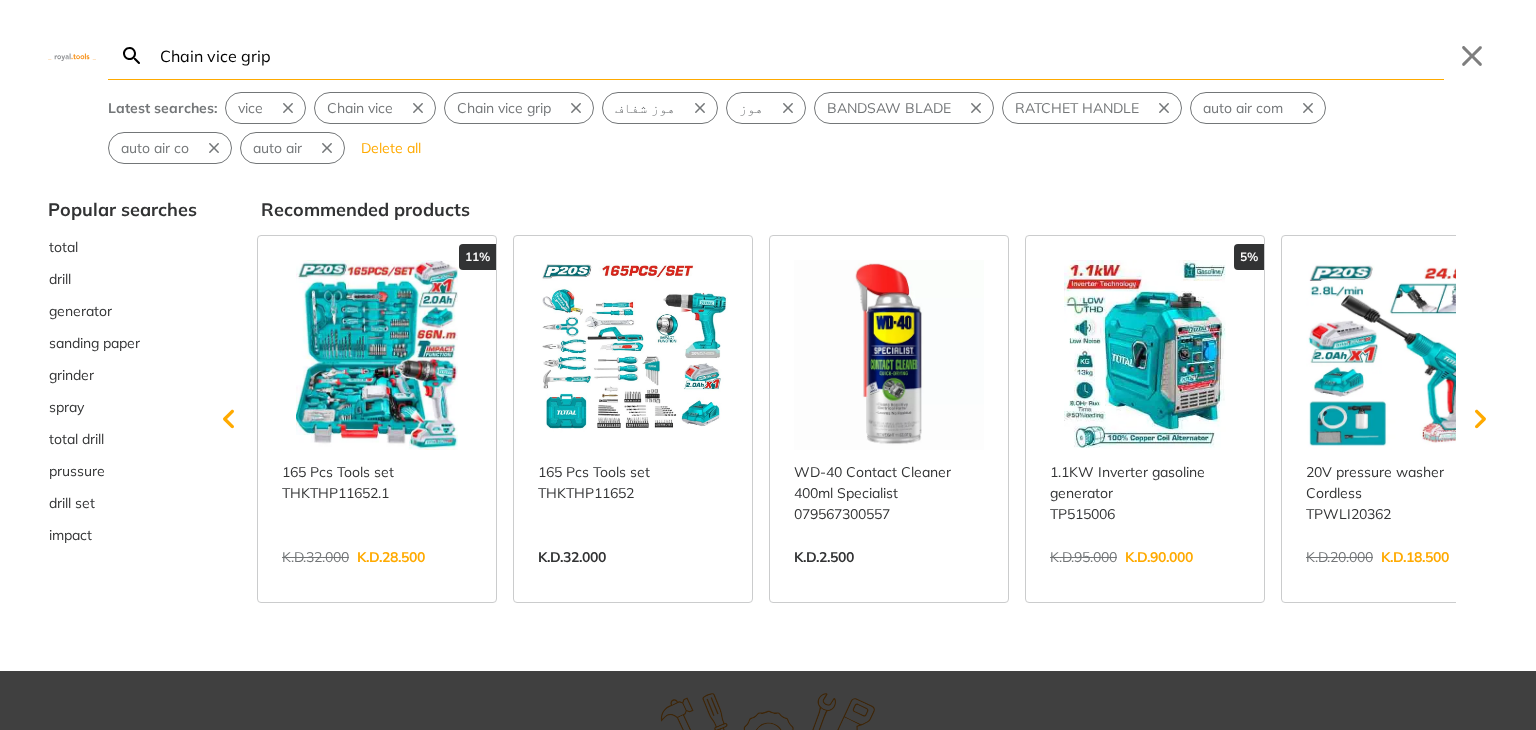 type on "Chain vice grip" 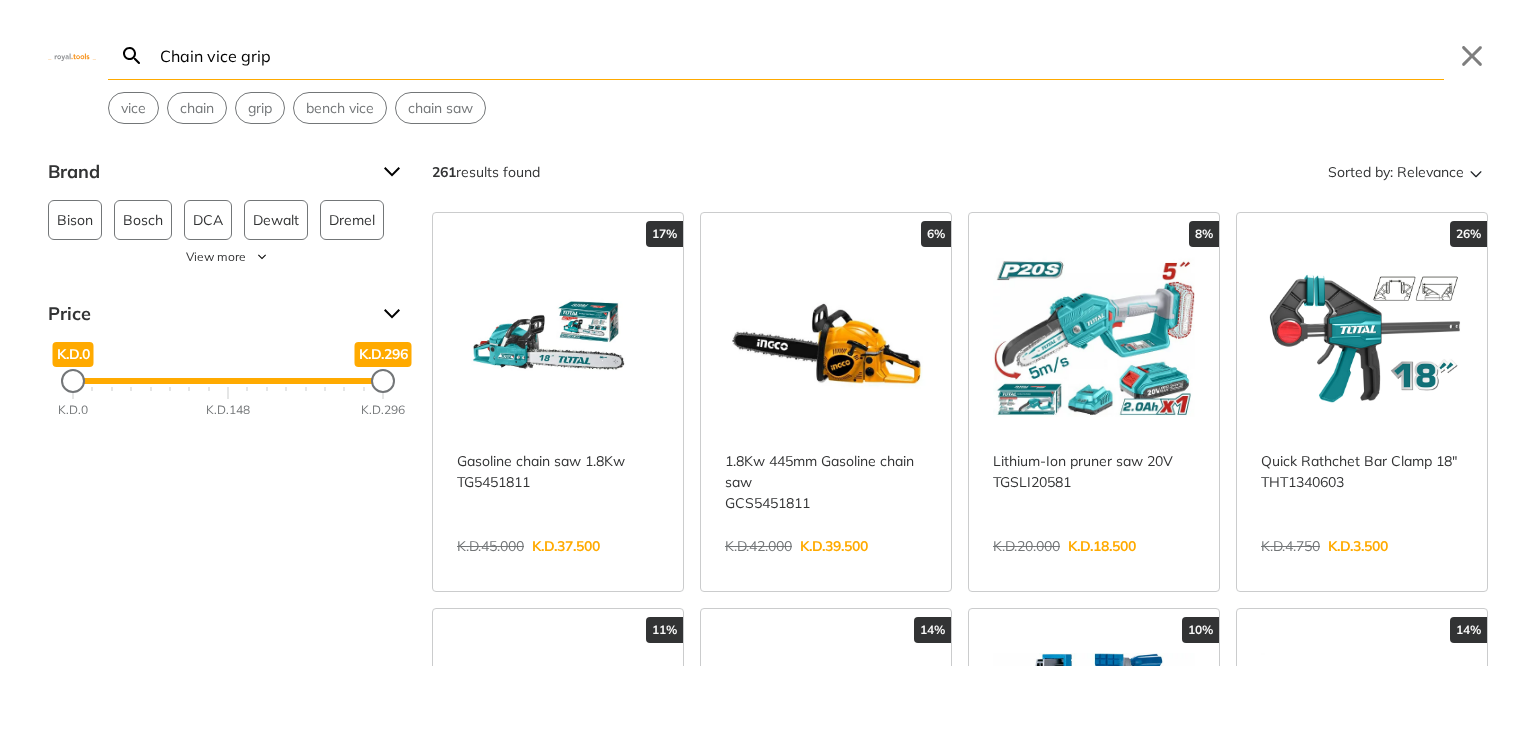 drag, startPoint x: 241, startPoint y: 65, endPoint x: 46, endPoint y: 59, distance: 195.09229 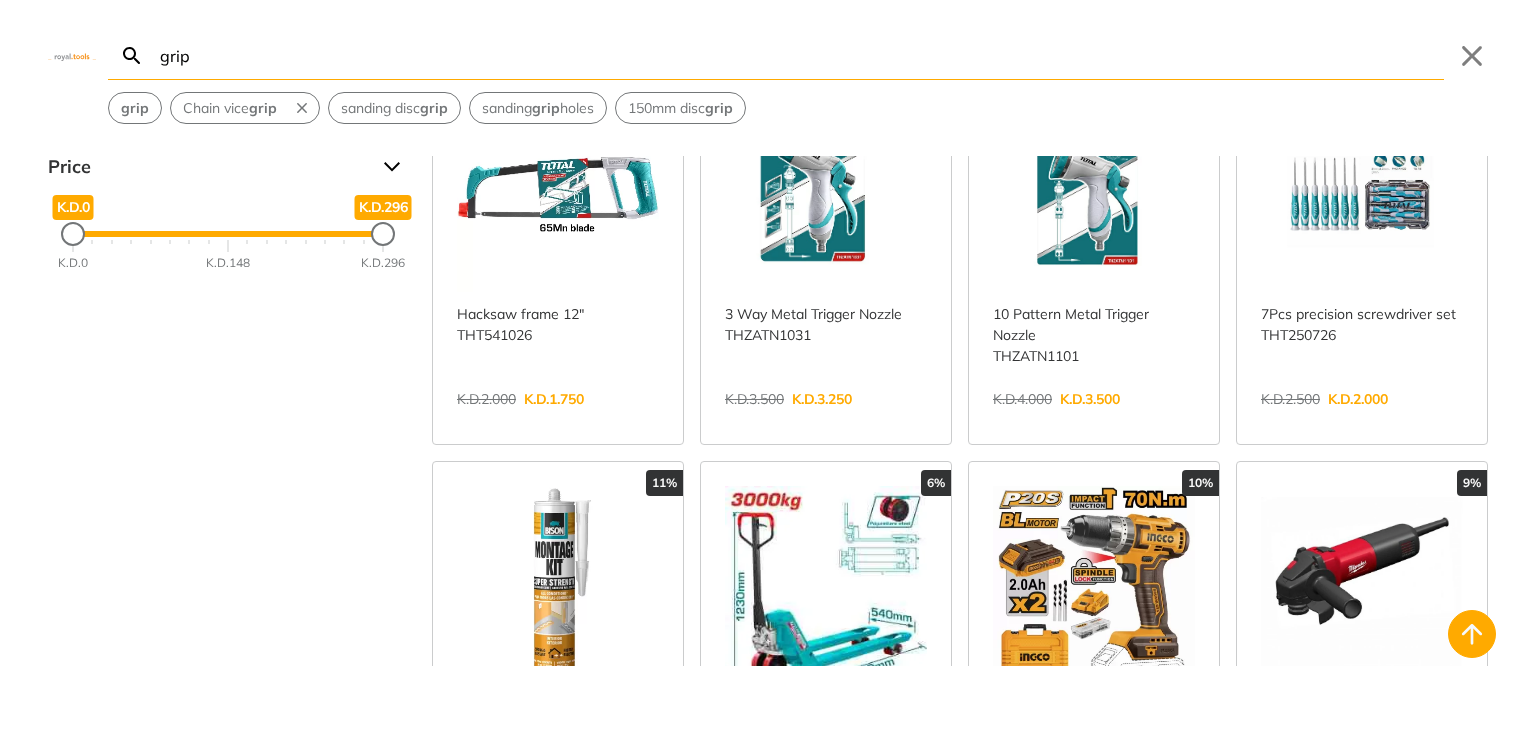 scroll, scrollTop: 0, scrollLeft: 0, axis: both 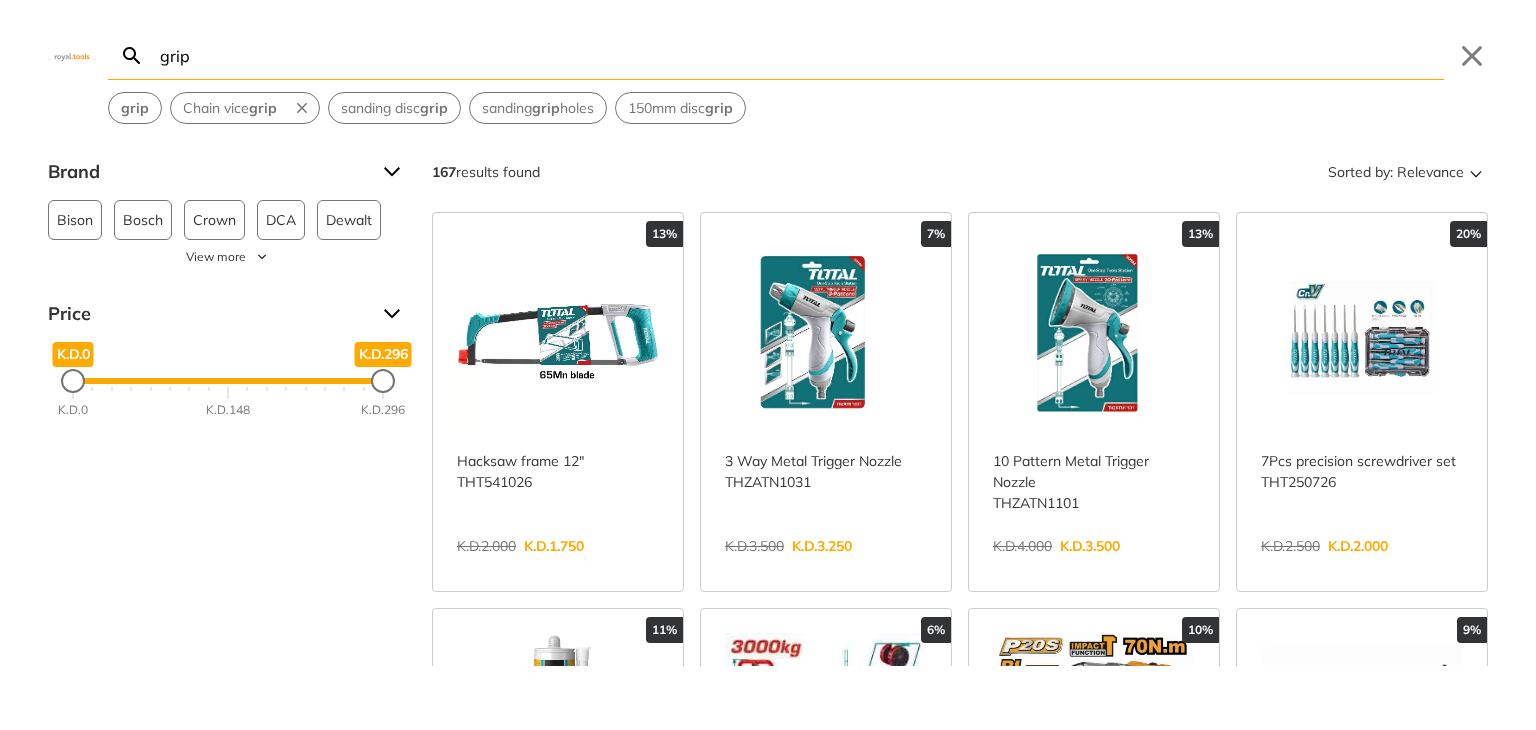 type on "grip" 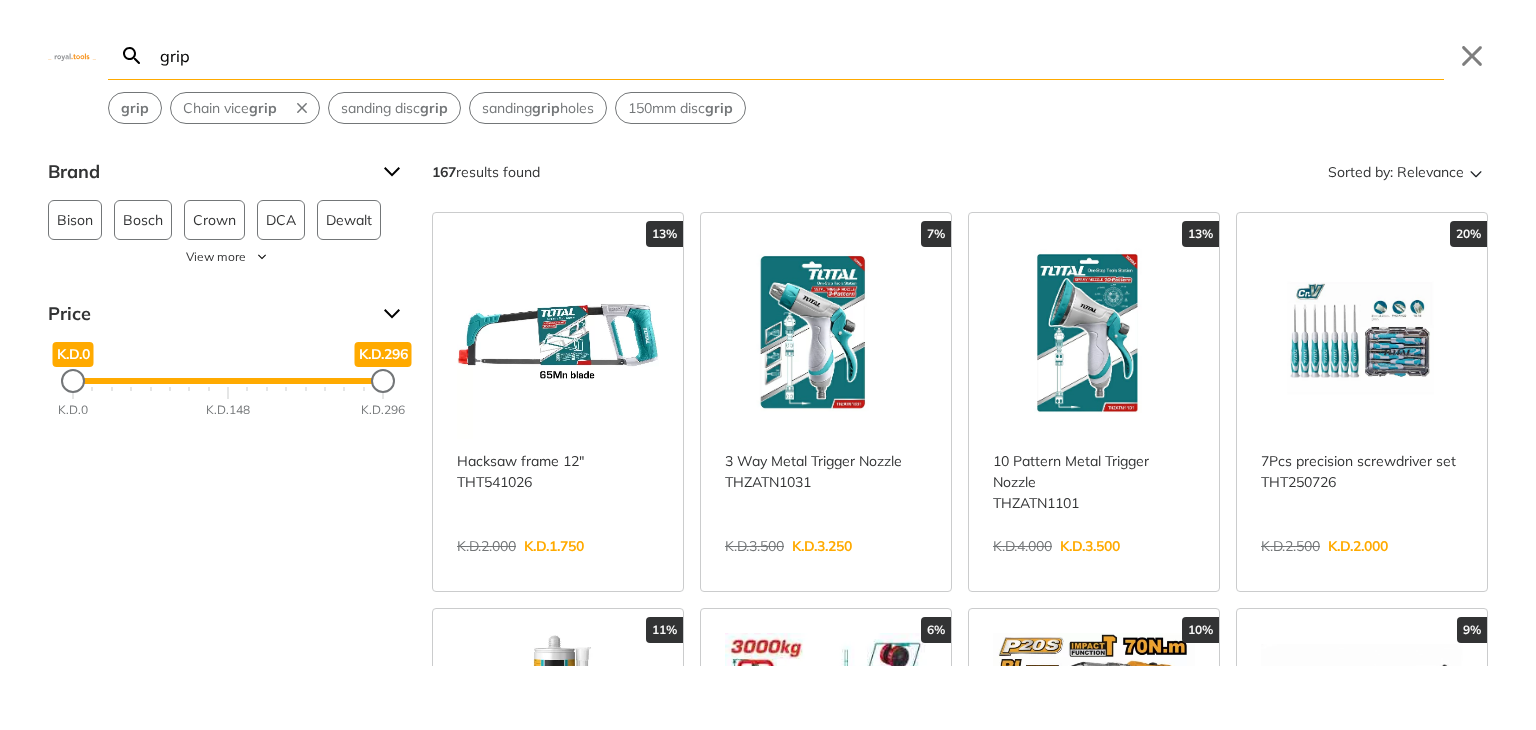 click on "grip
Search
grip
Submit
Close
grip
Chain vice  grip
sanding disc  grip
sanding  grip  holes
150mm disc  grip" at bounding box center [768, 62] 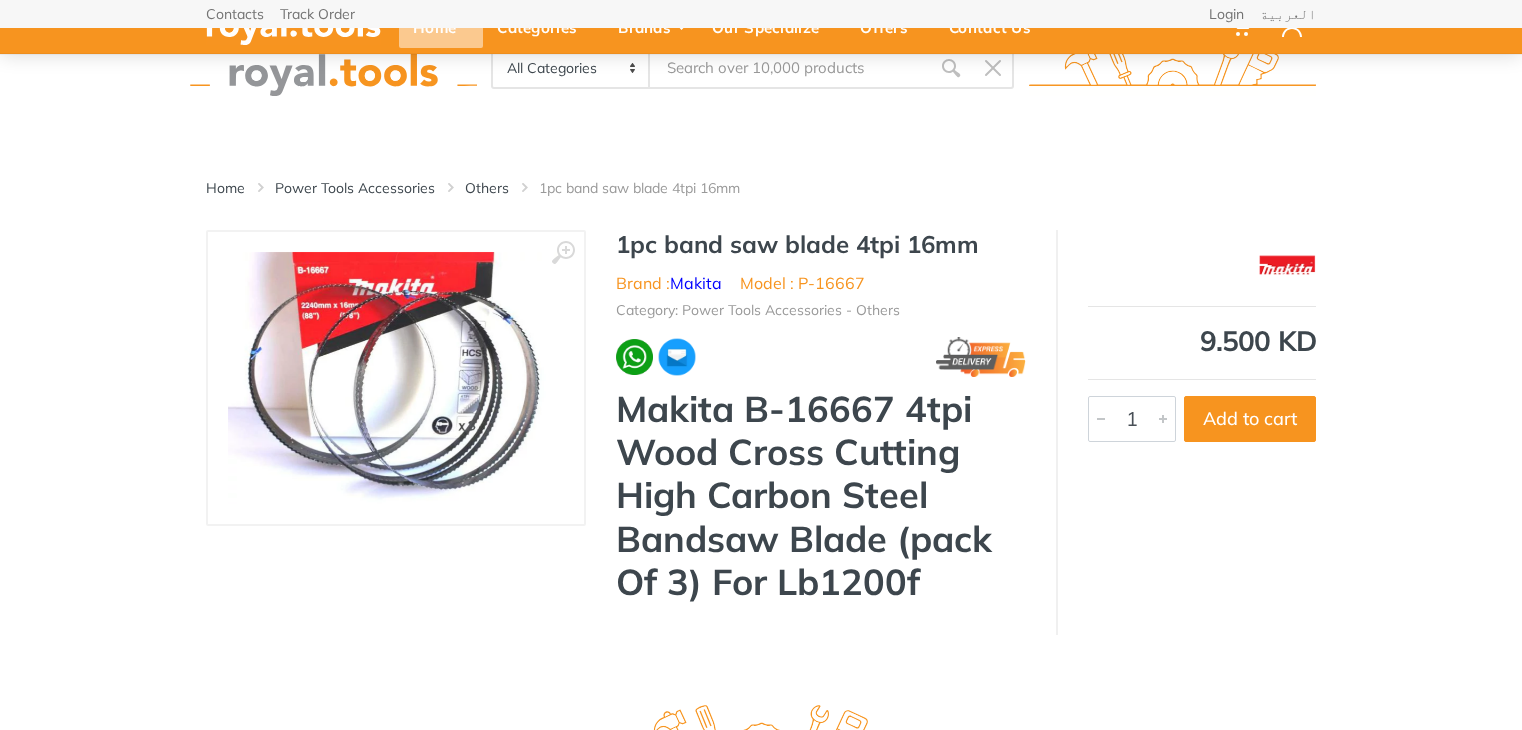 scroll, scrollTop: 127, scrollLeft: 0, axis: vertical 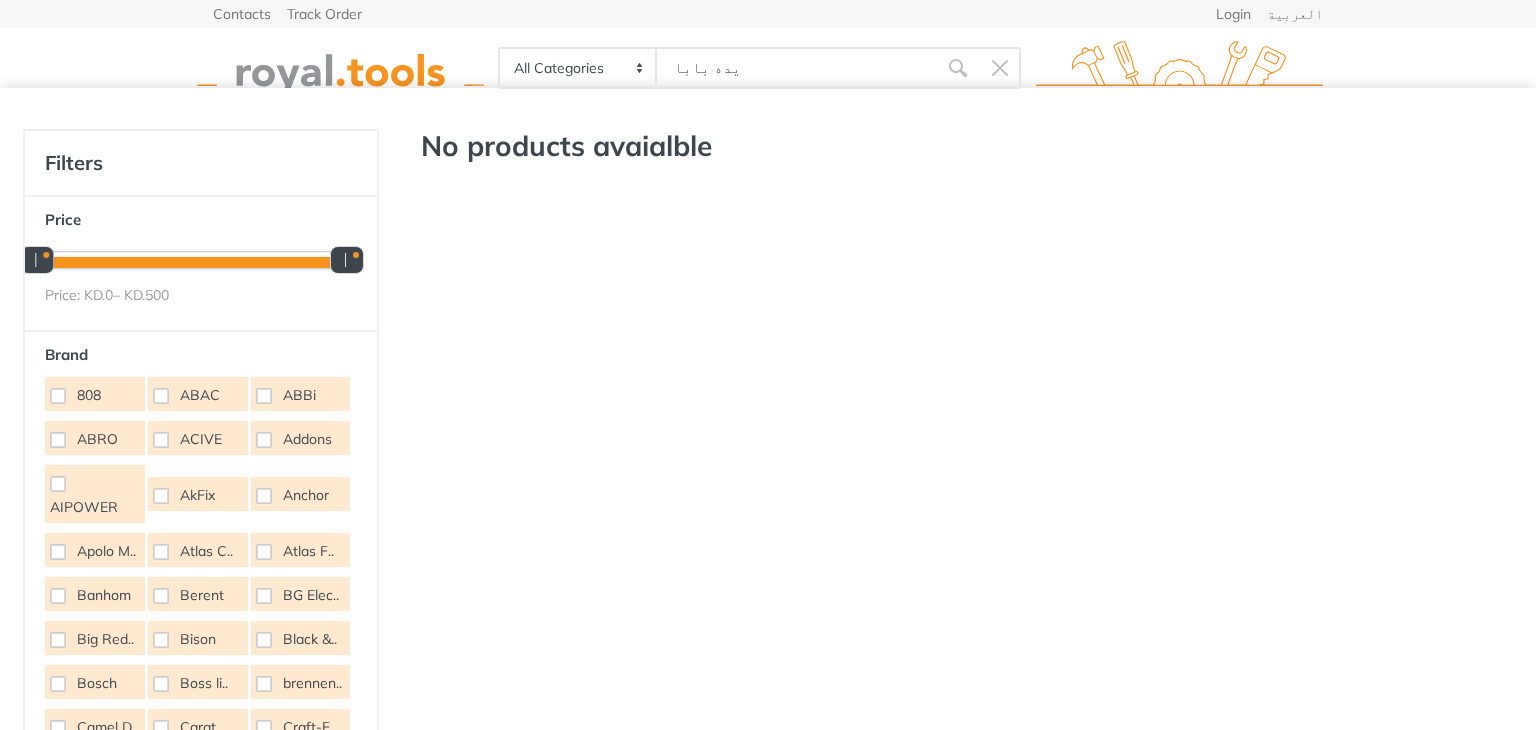 type on "يده بابا" 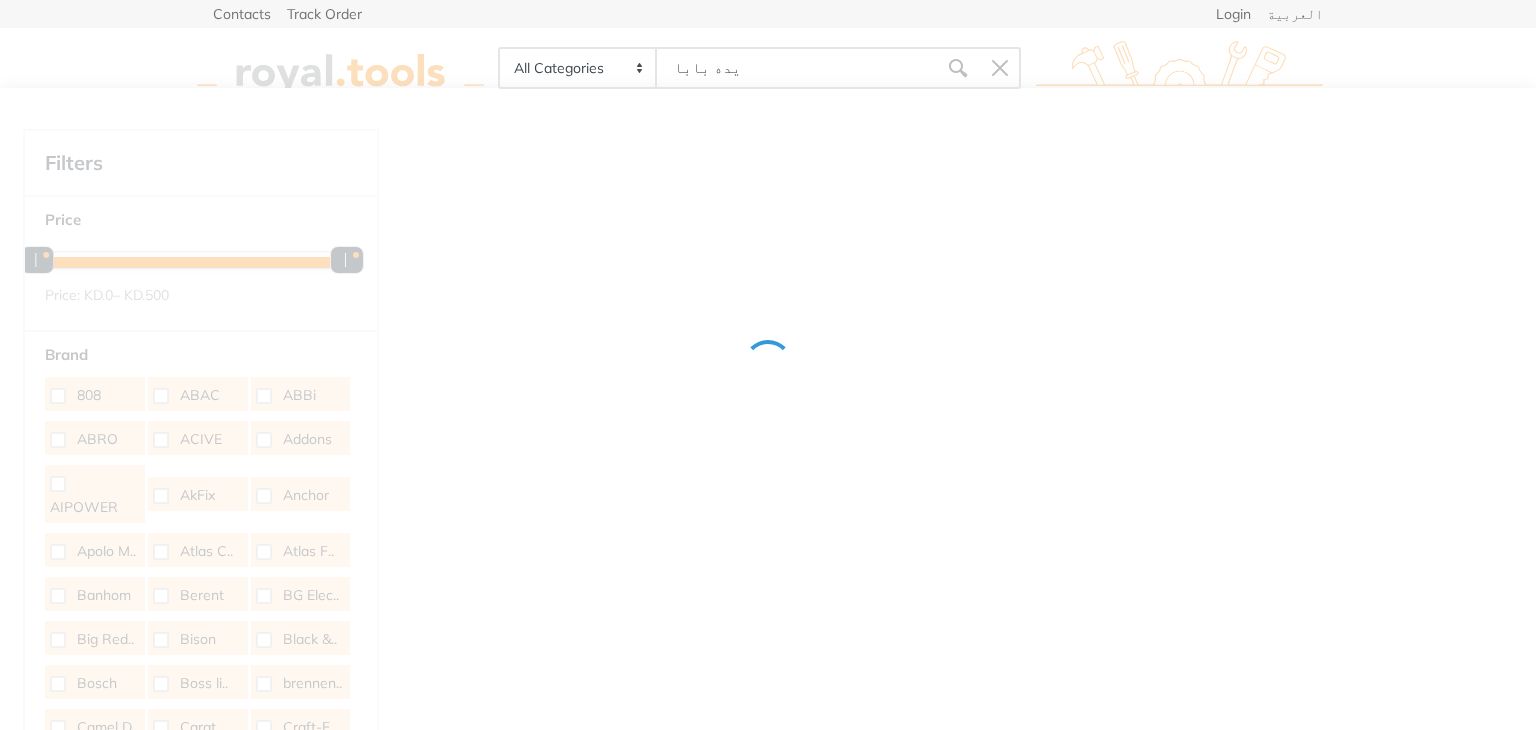 type 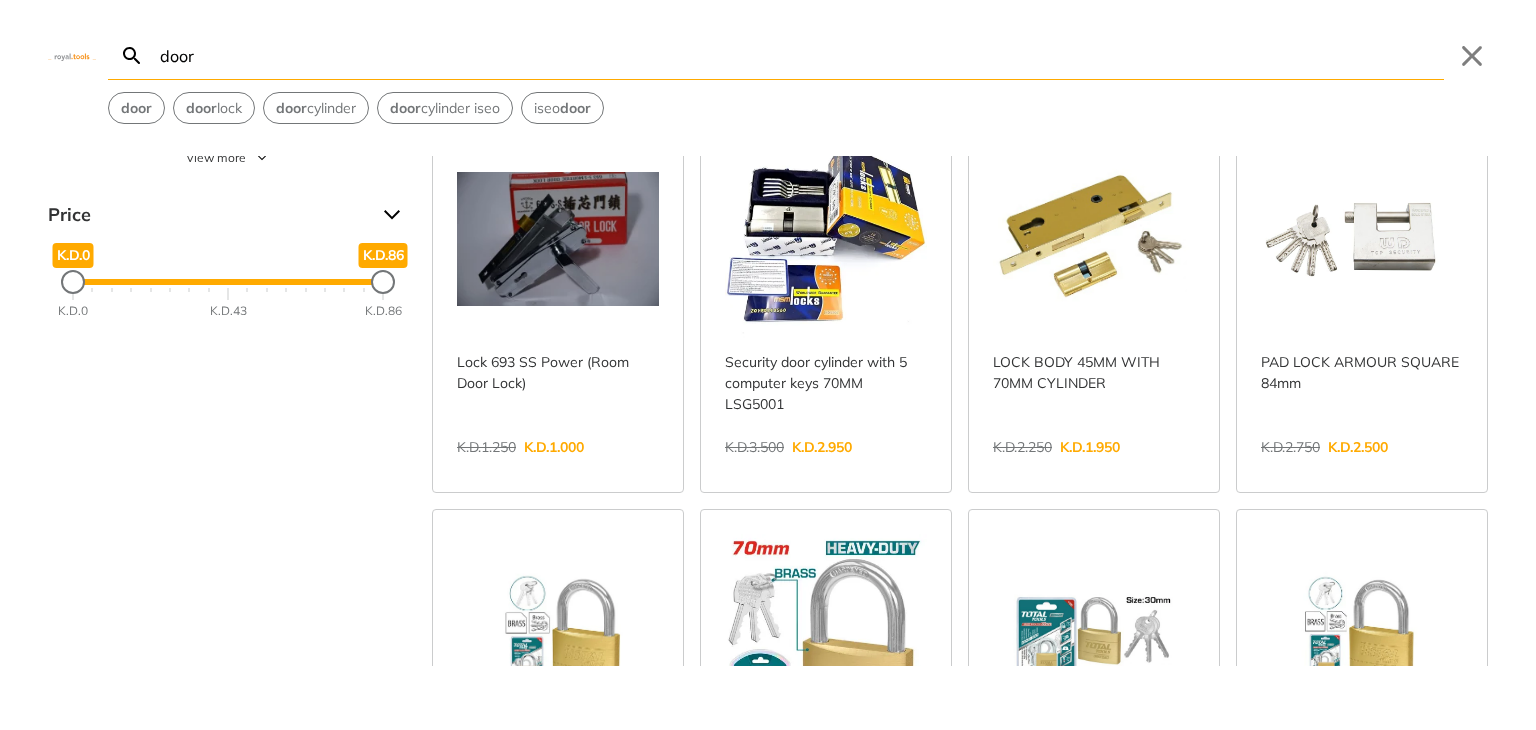 scroll, scrollTop: 75, scrollLeft: 0, axis: vertical 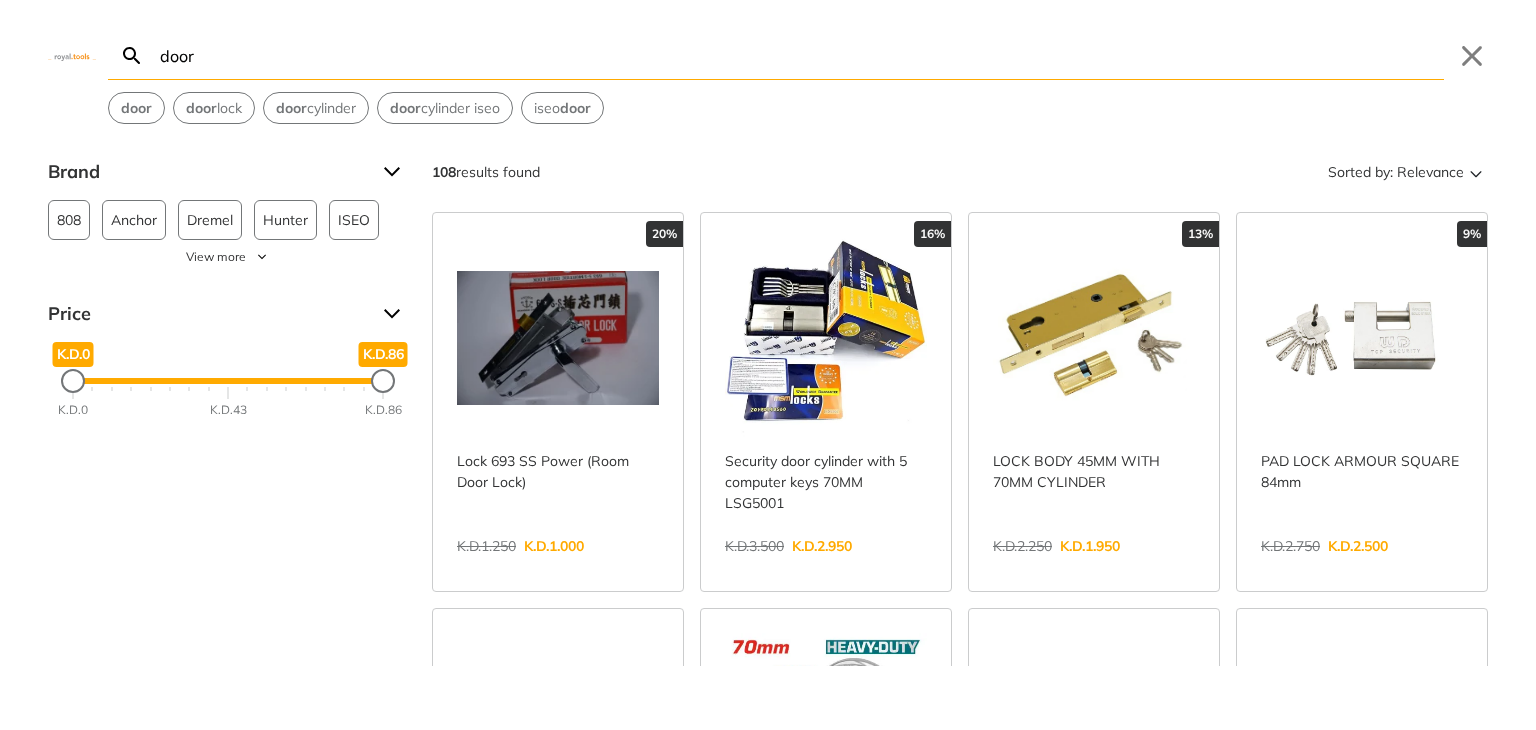 type on "door" 